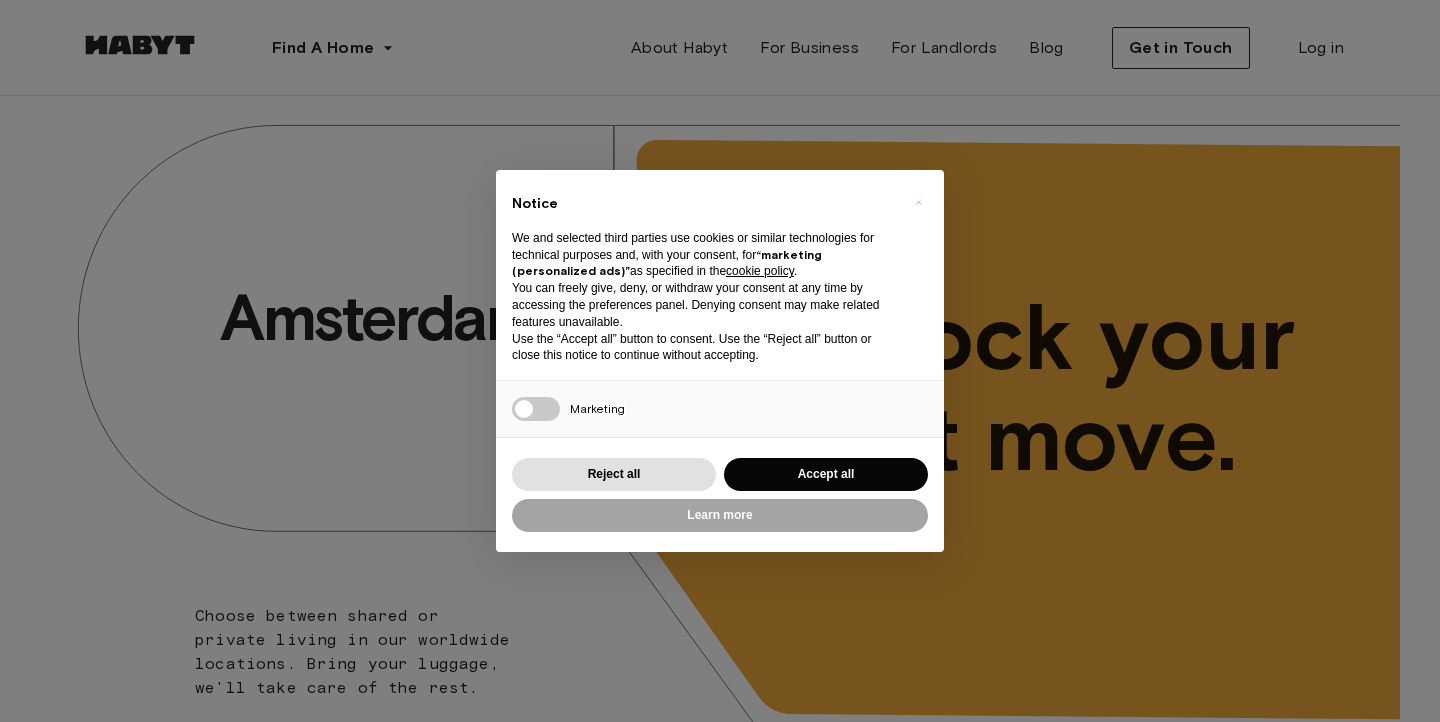 scroll, scrollTop: 0, scrollLeft: 0, axis: both 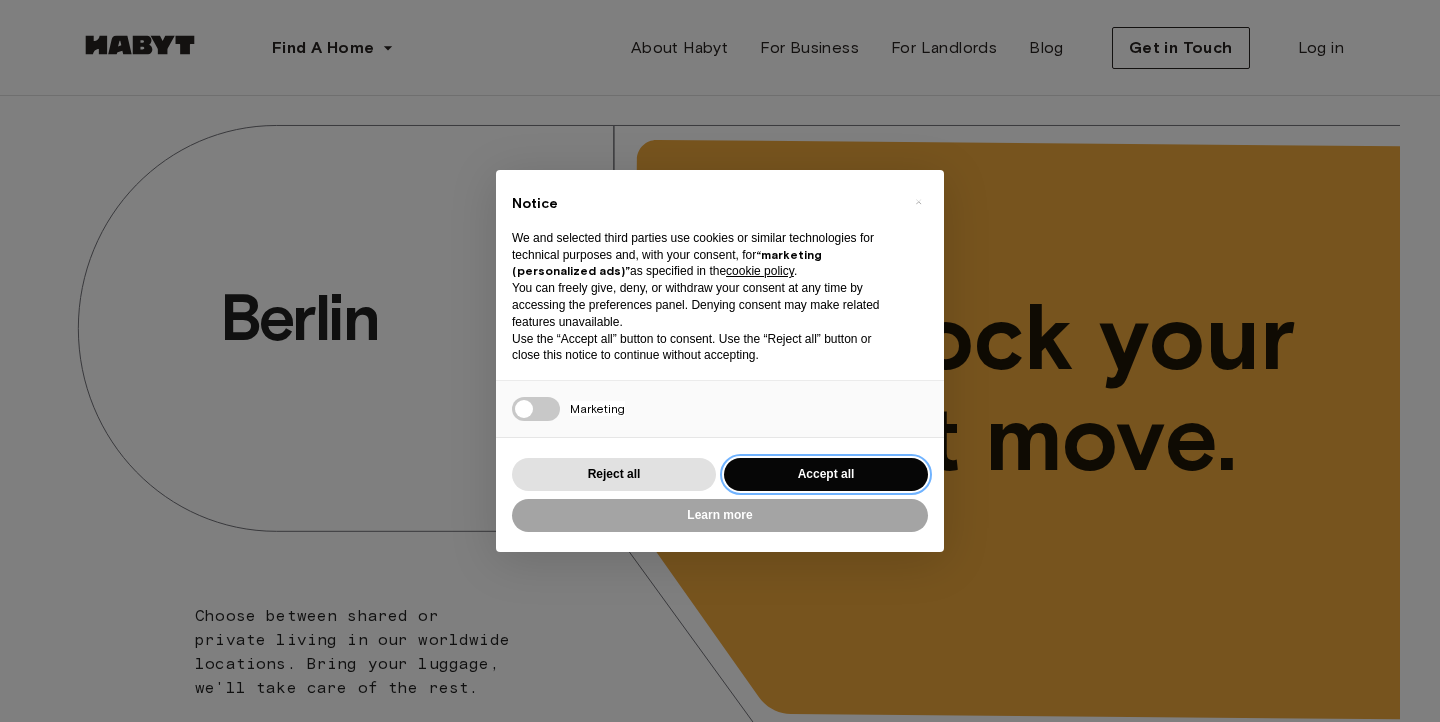 click on "Accept all" at bounding box center [826, 474] 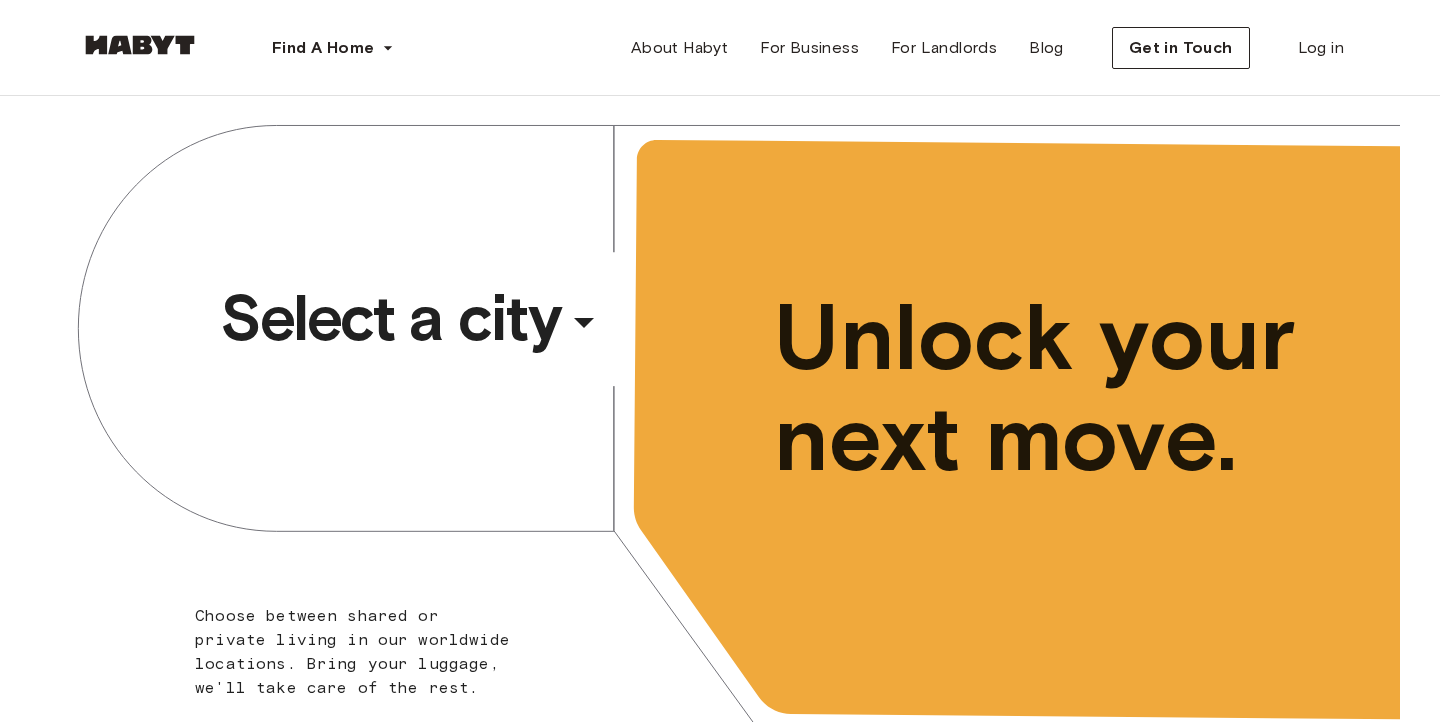 click on "​" at bounding box center (611, 338) 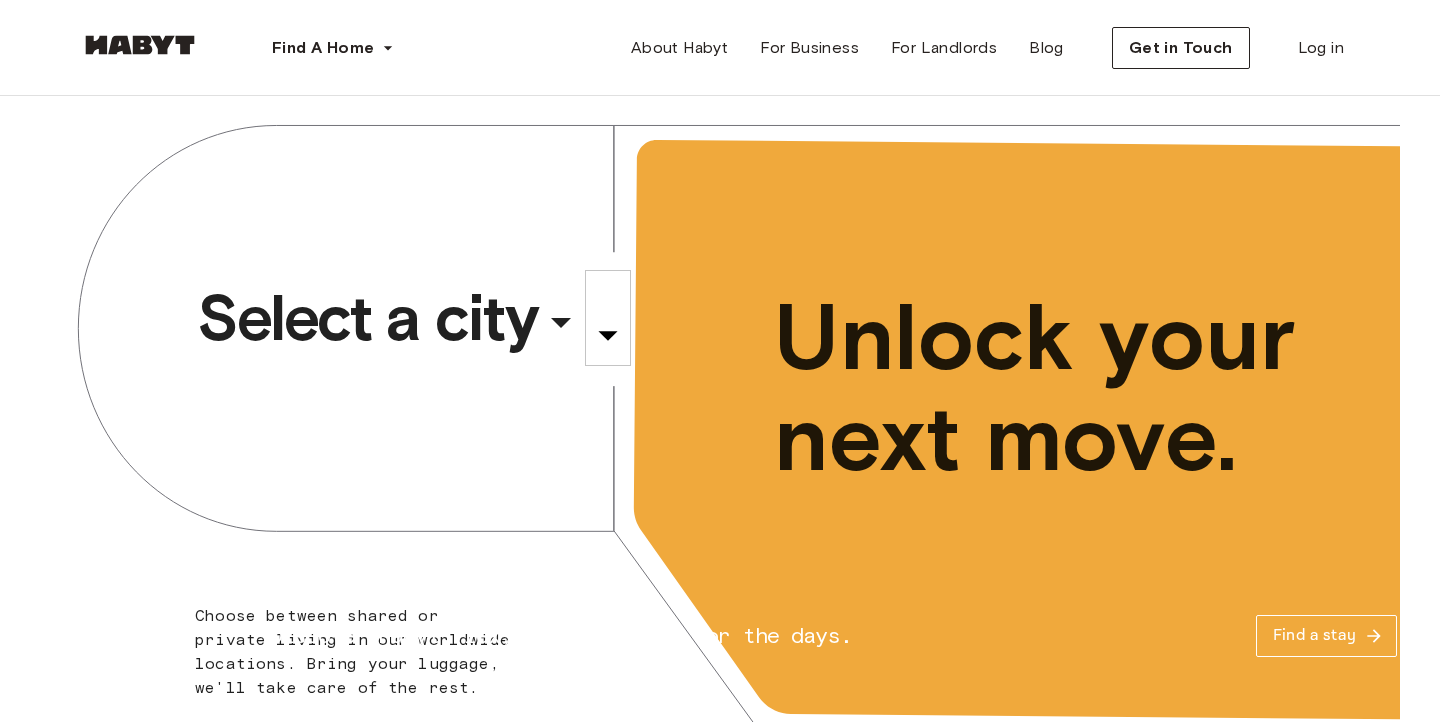 click on "Madrid" at bounding box center [430, 5549] 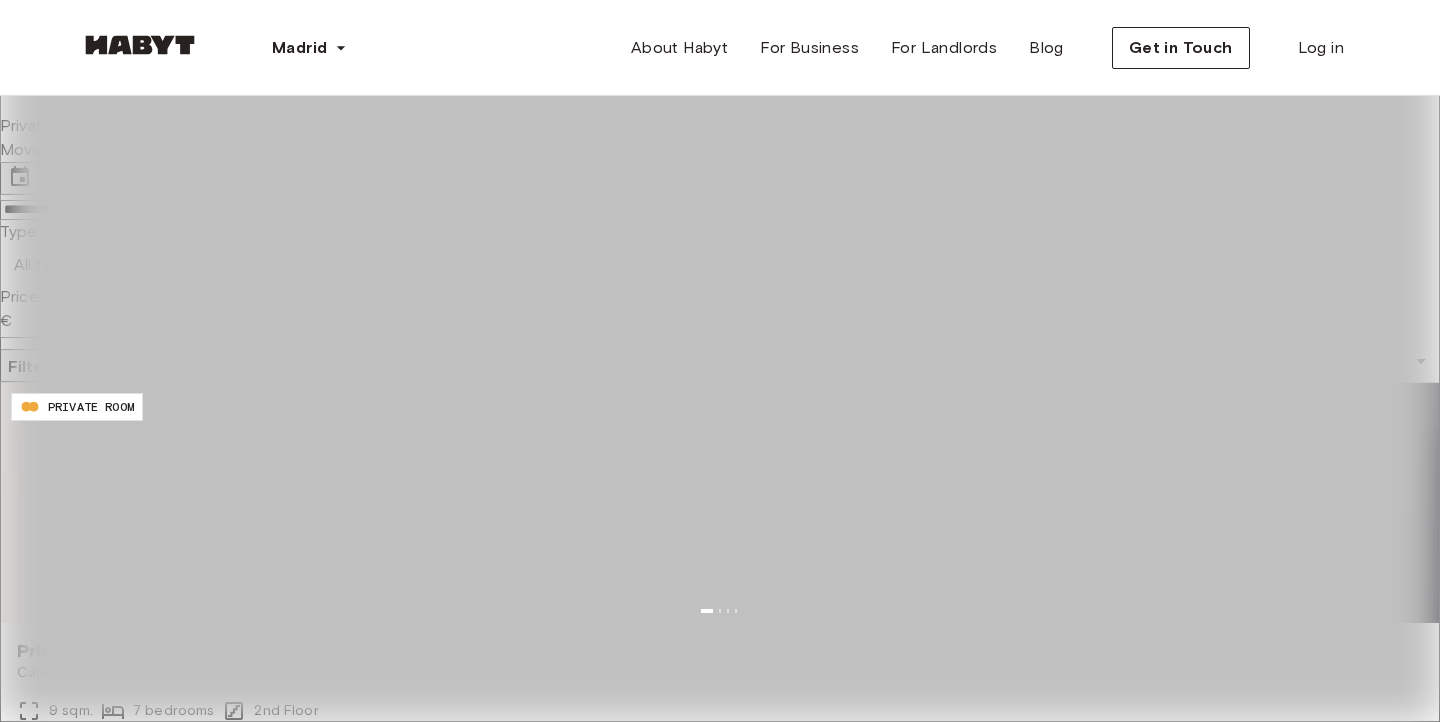 click on "**********" at bounding box center [71, 210] 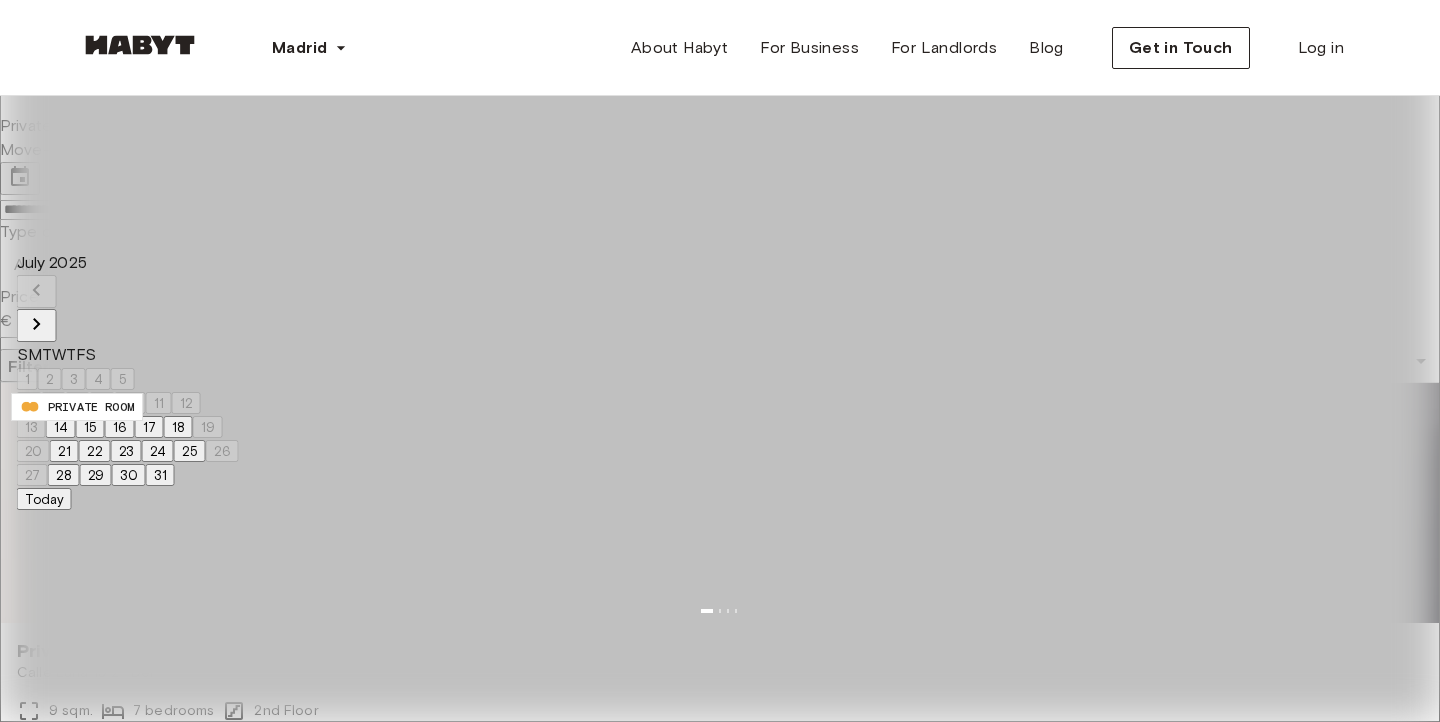 click 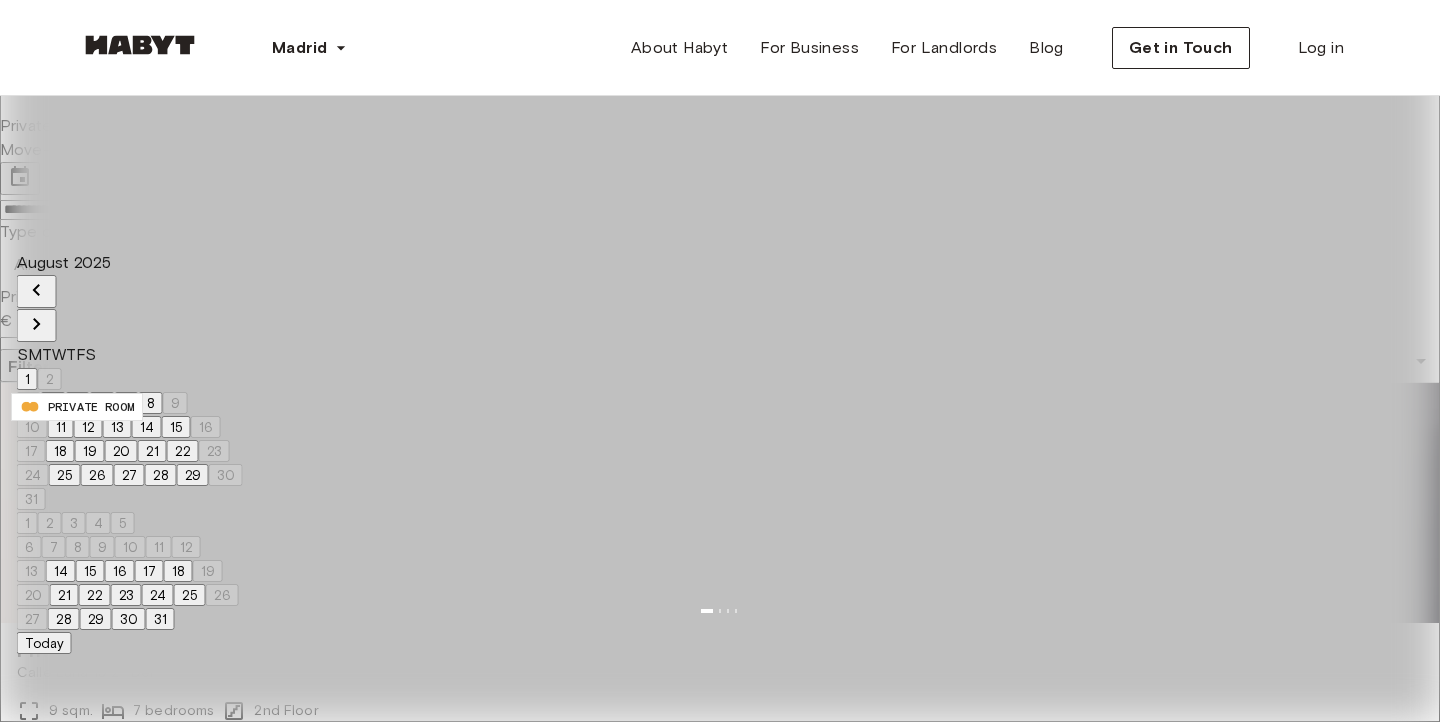 click 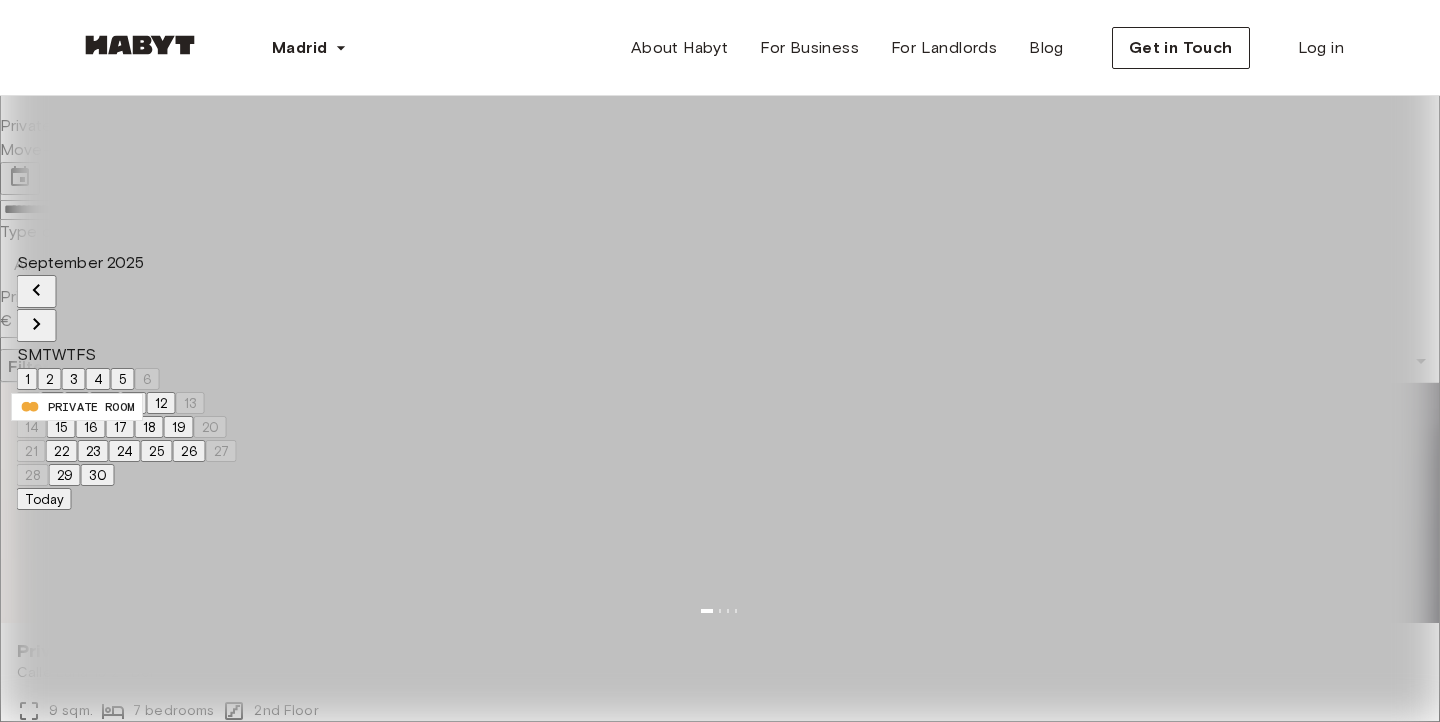 click 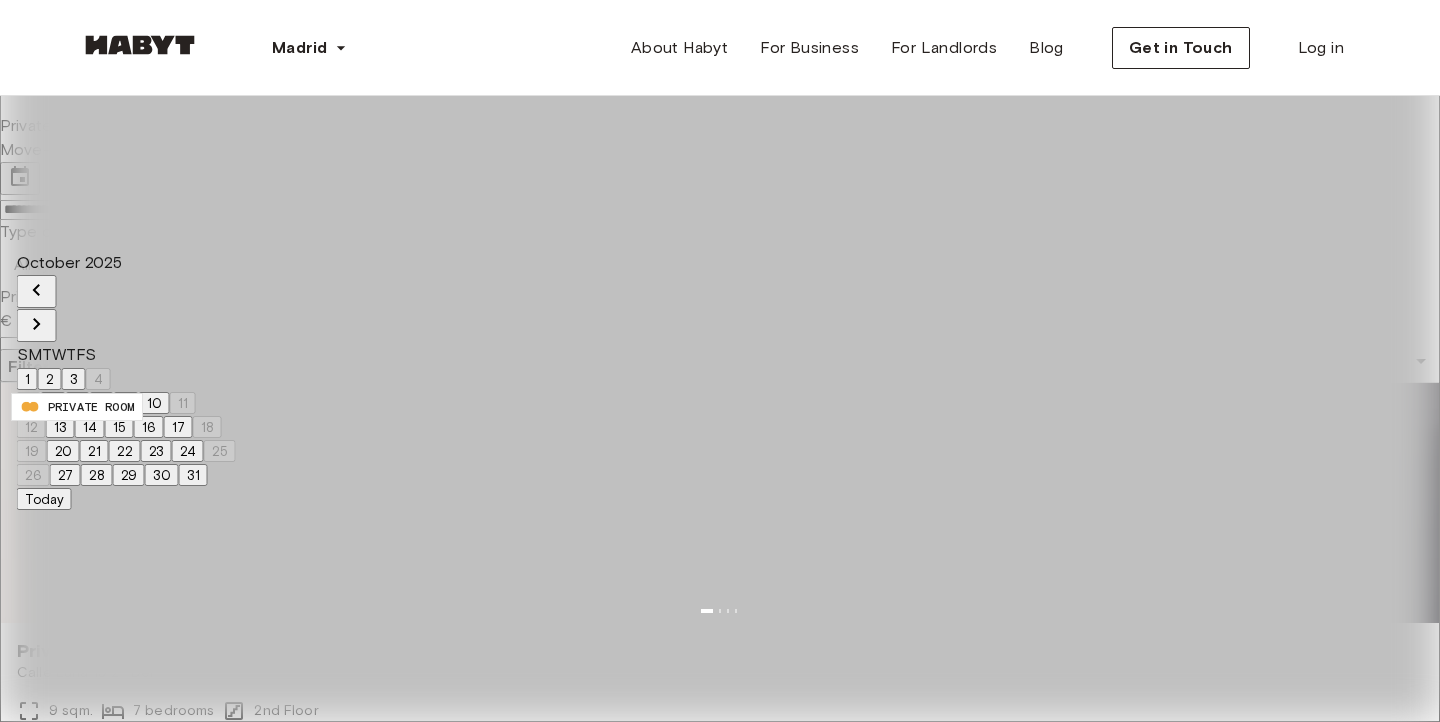 click on "20" at bounding box center [63, 451] 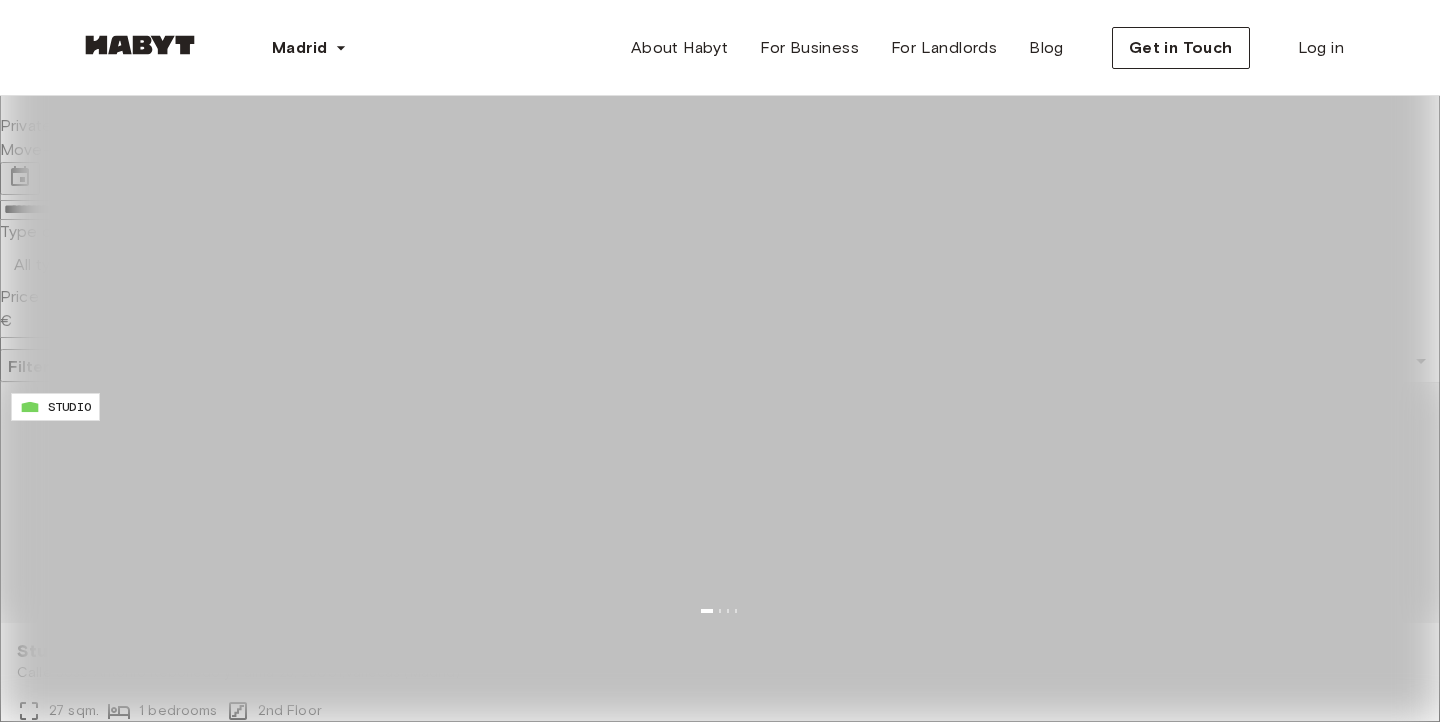 type on "**********" 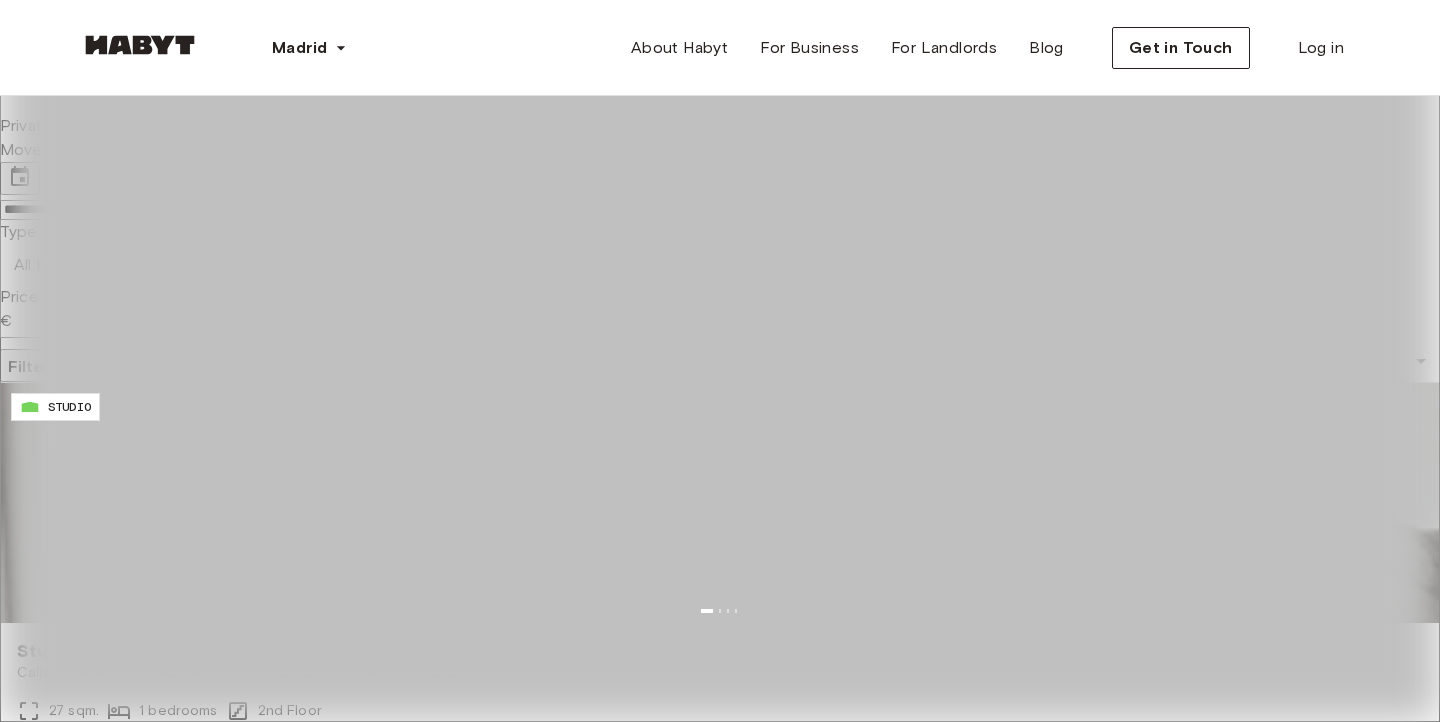 click on "**********" at bounding box center [720, 6257] 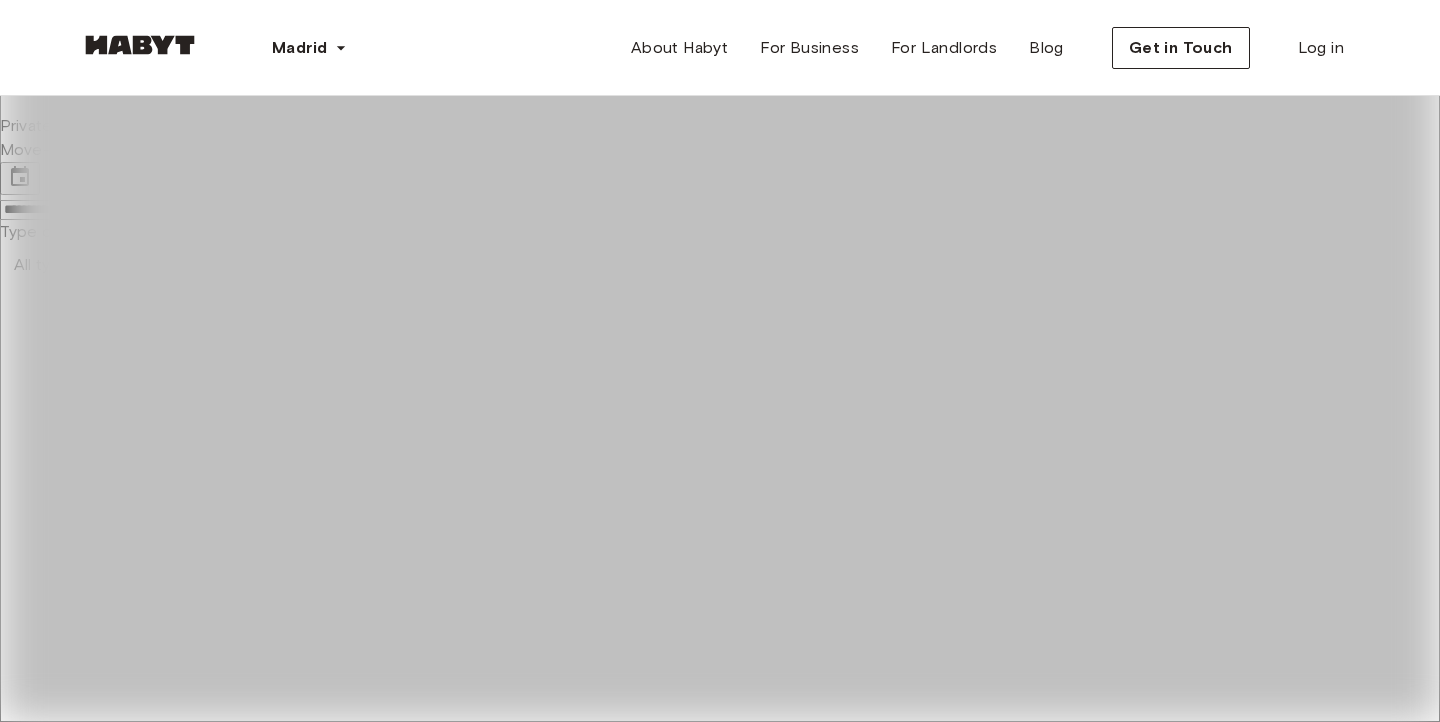 click at bounding box center [720, 13978] 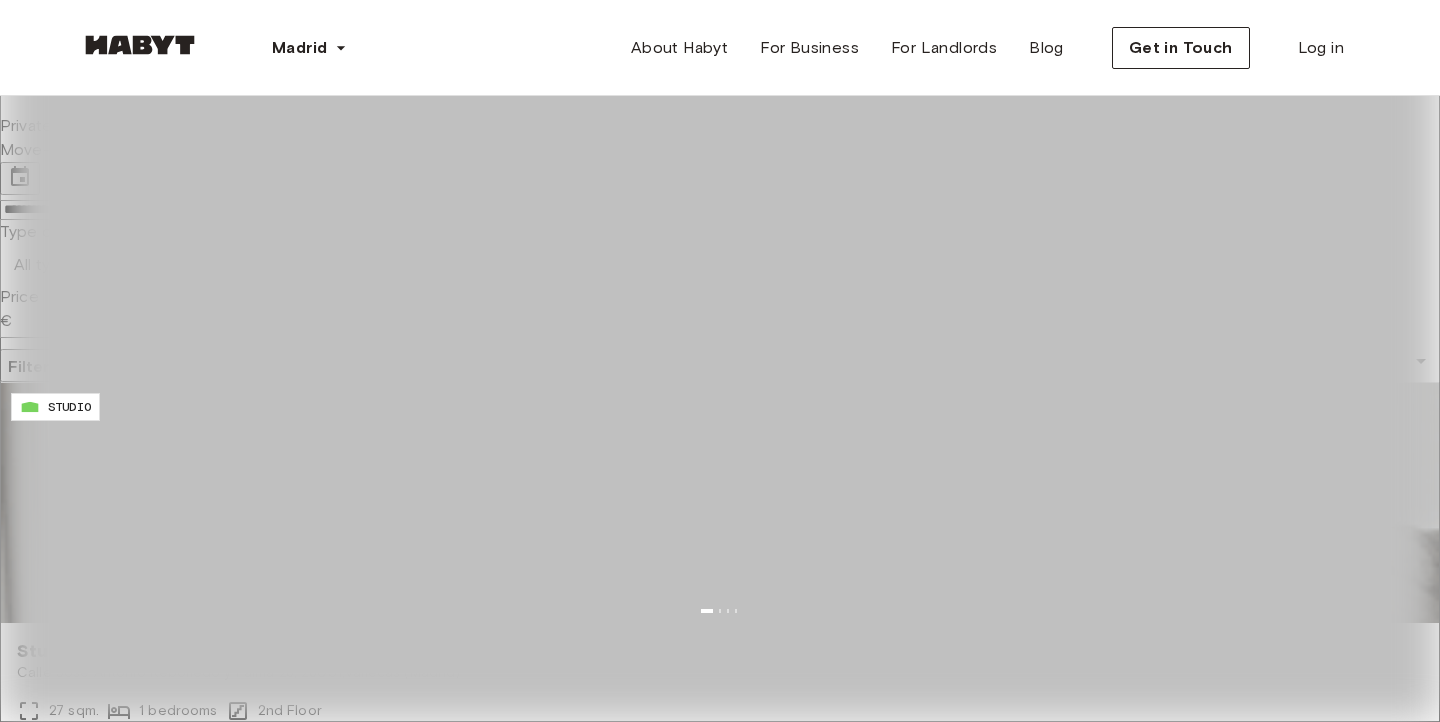 click on "**********" at bounding box center [720, 6257] 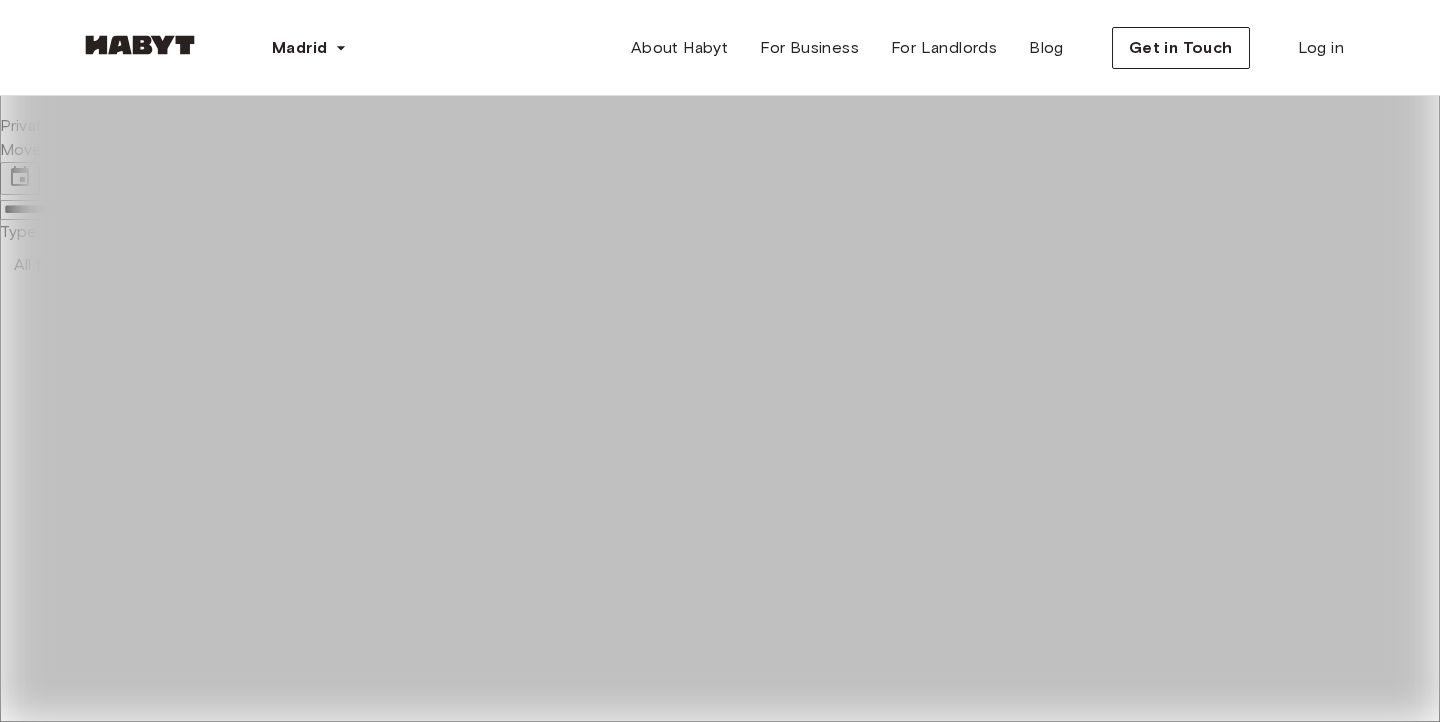 click at bounding box center (720, 13978) 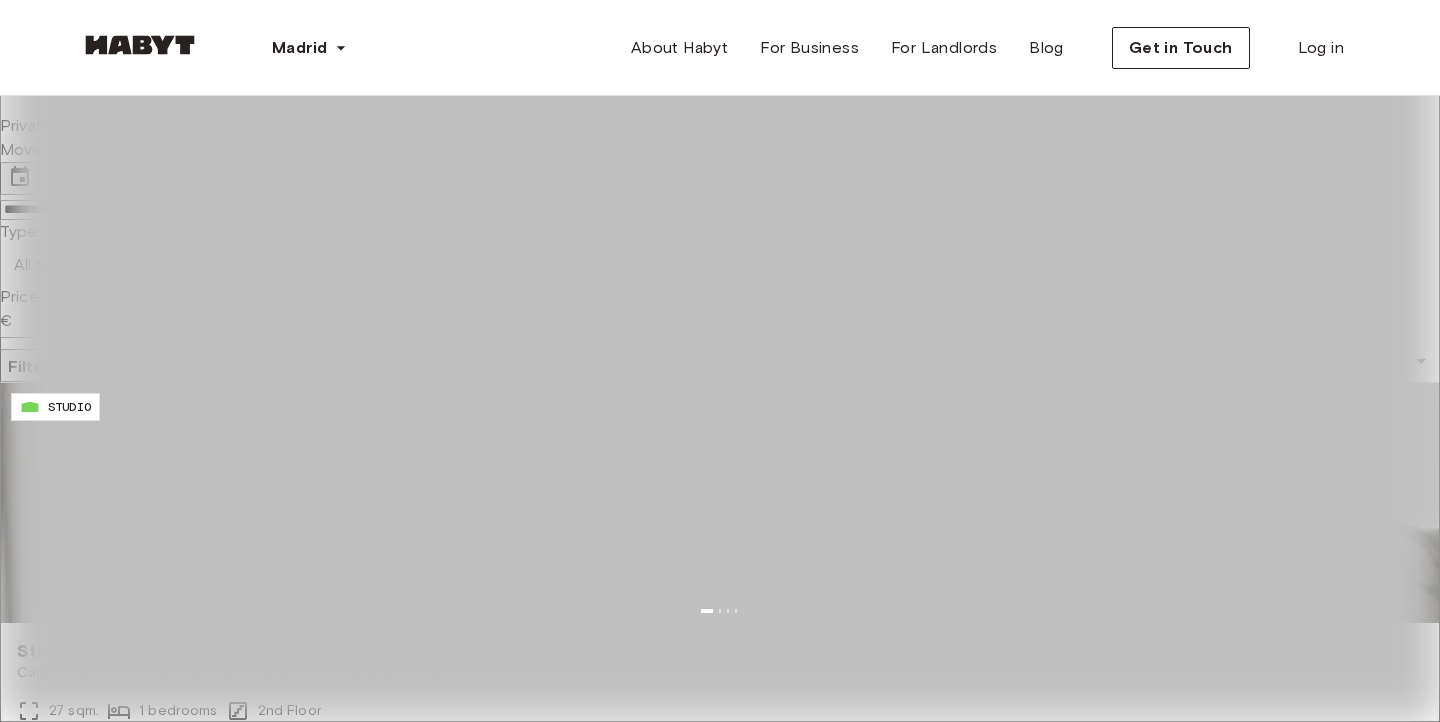 click on "Price" at bounding box center (71, 347) 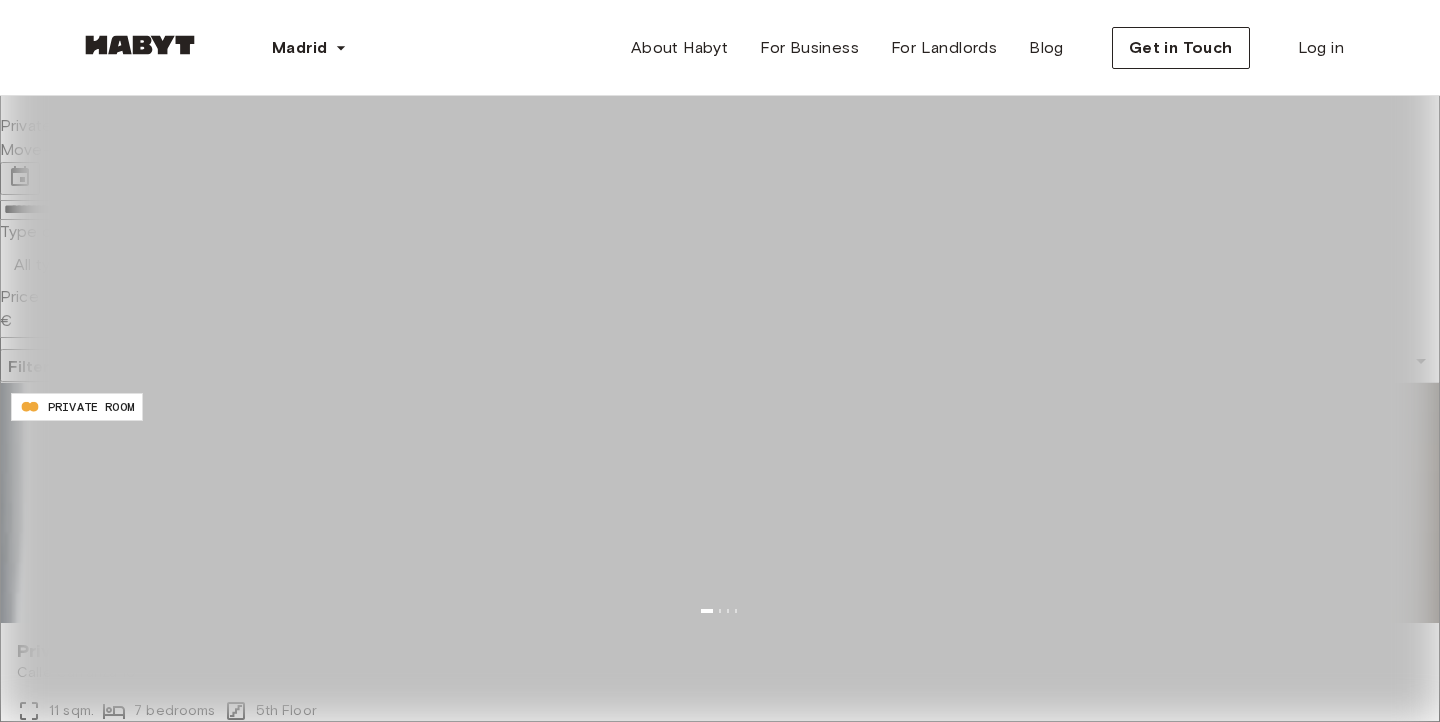 type on "***" 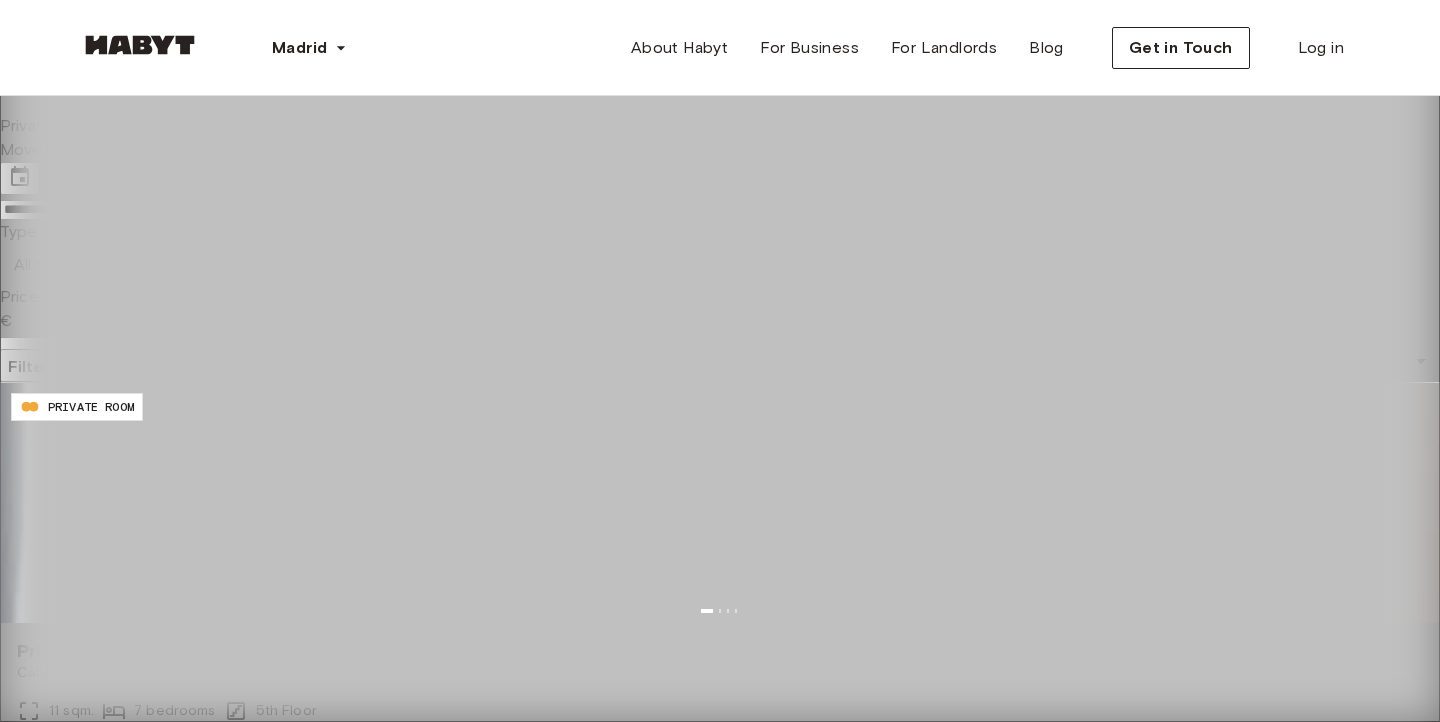 scroll, scrollTop: 2106, scrollLeft: 0, axis: vertical 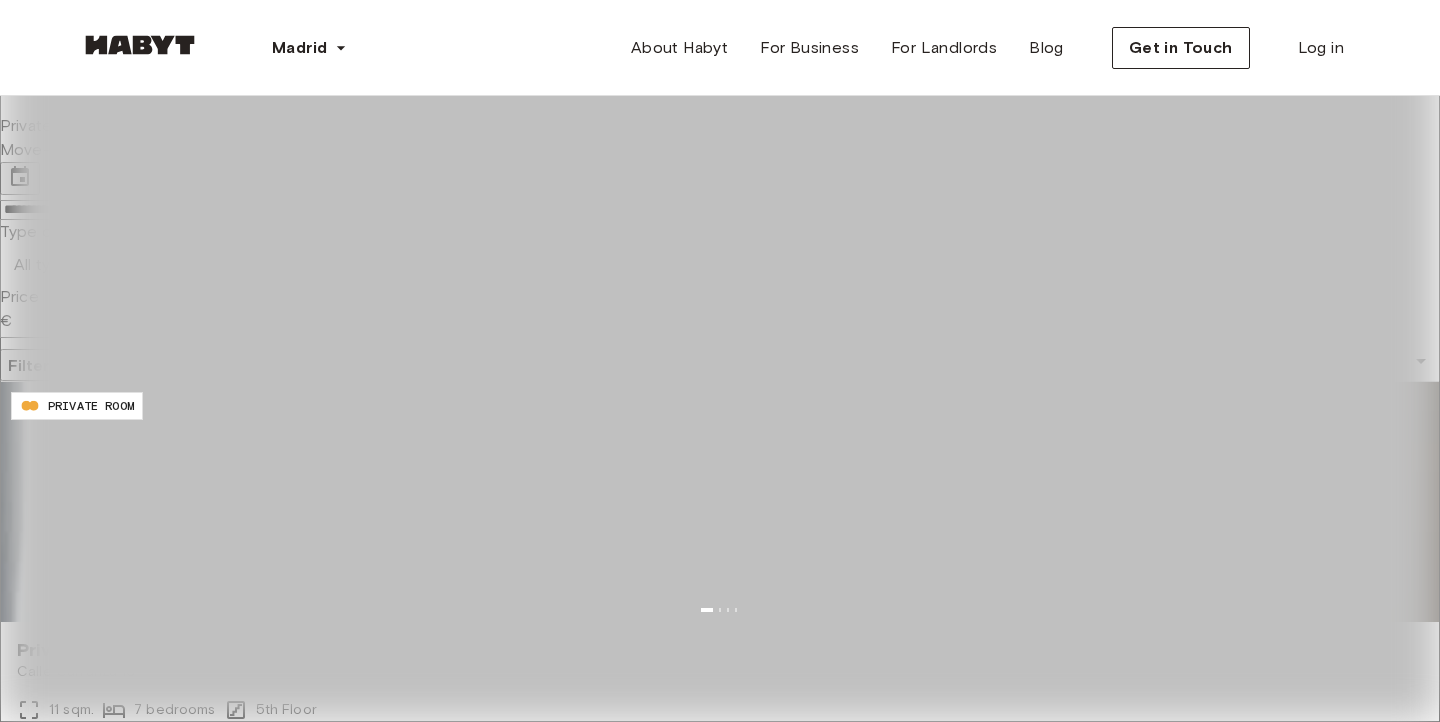 click 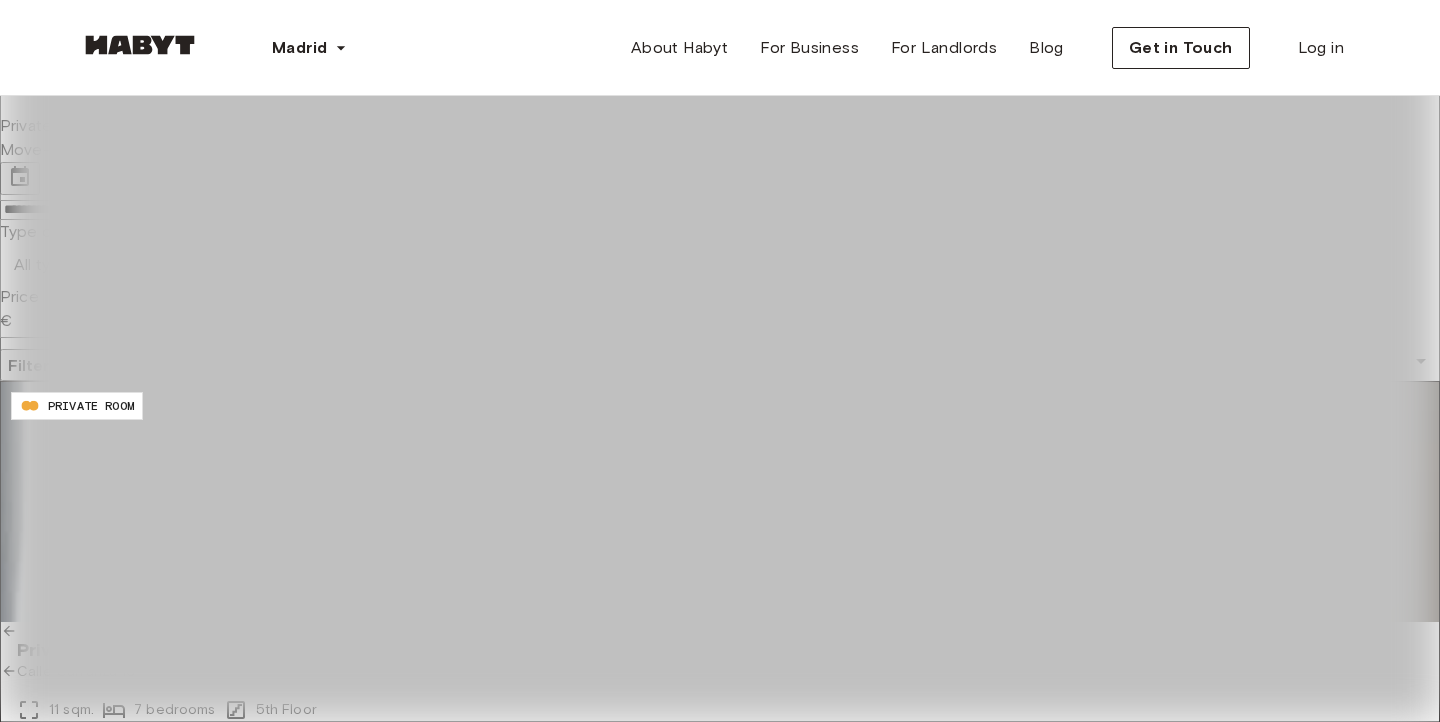 click 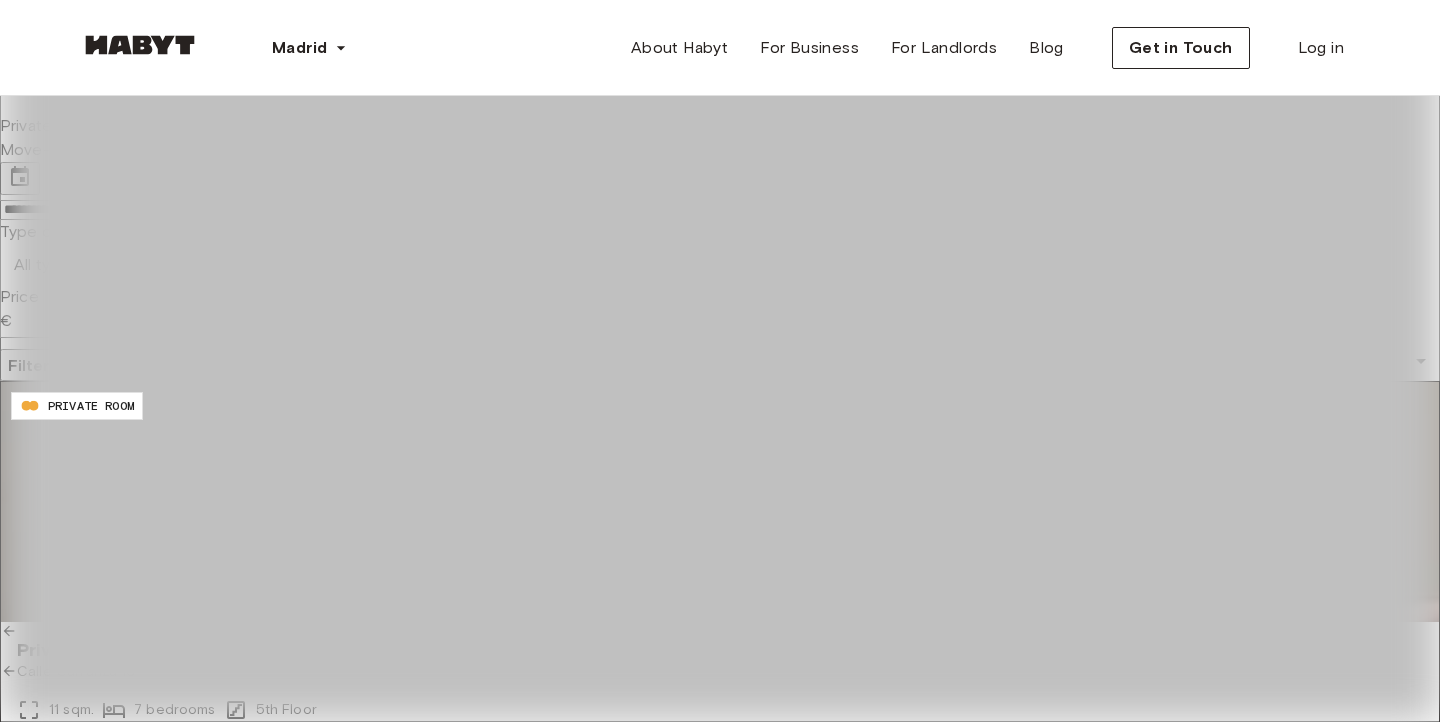 click 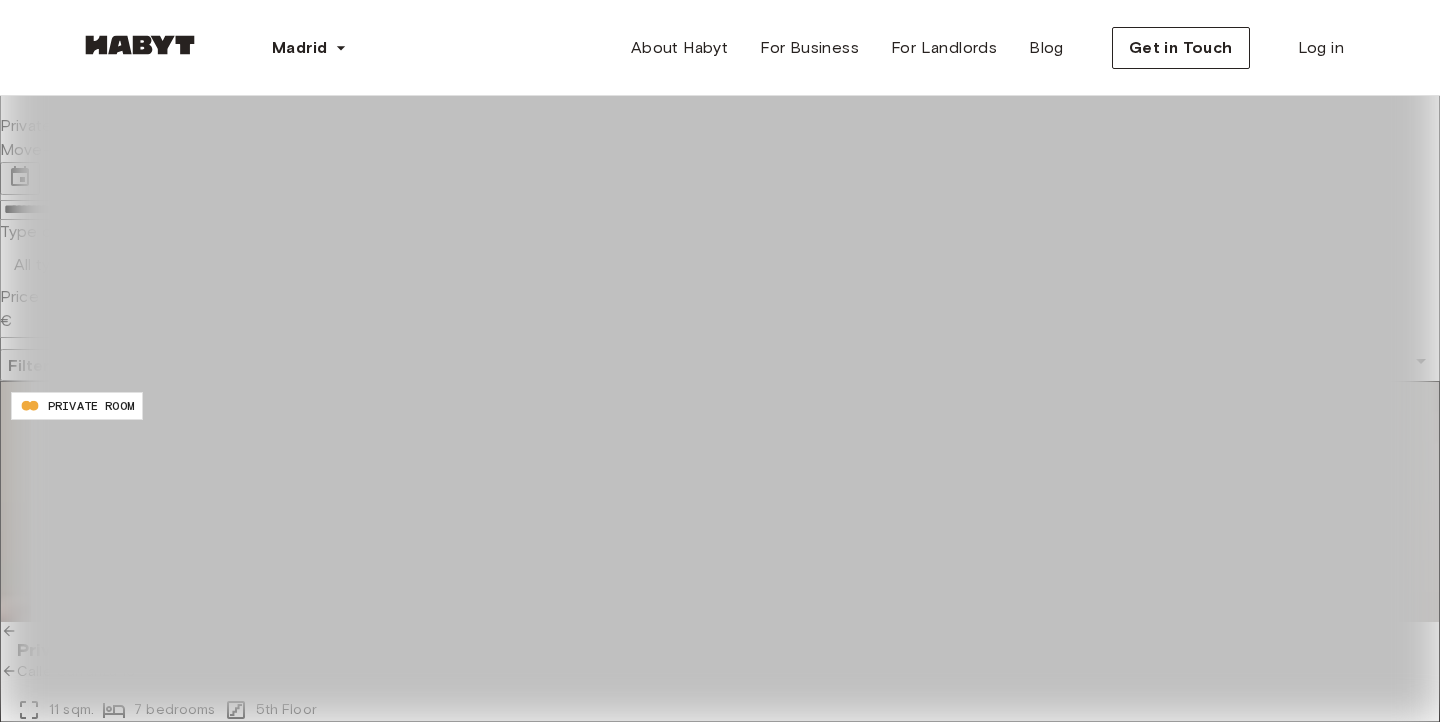 click 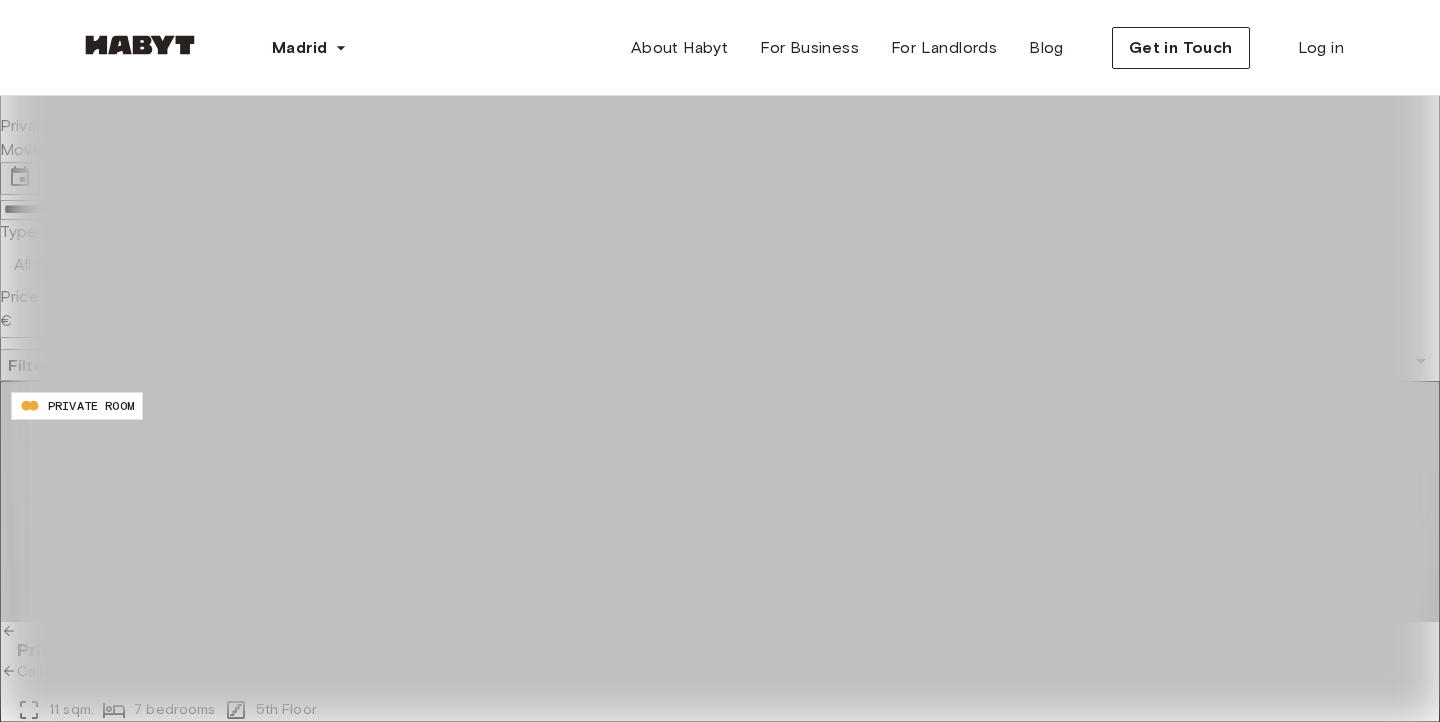 click 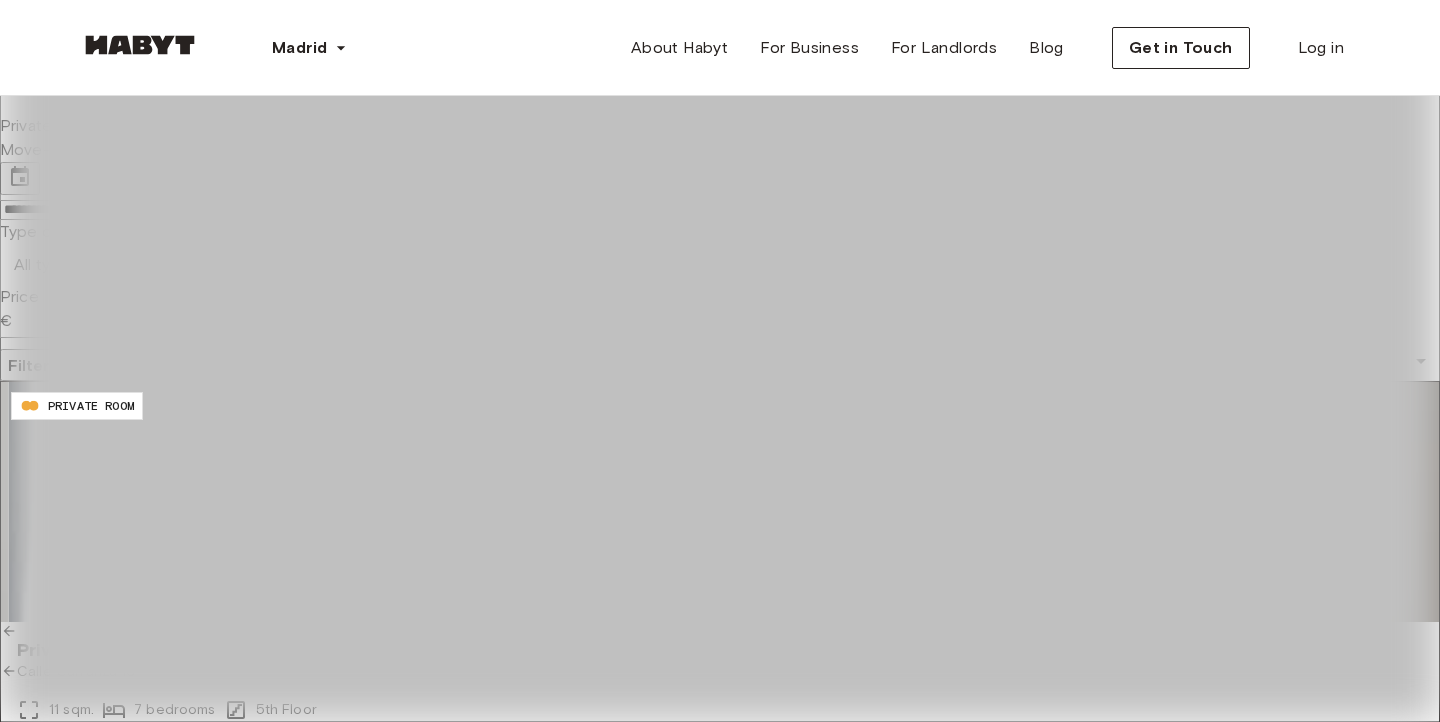 click 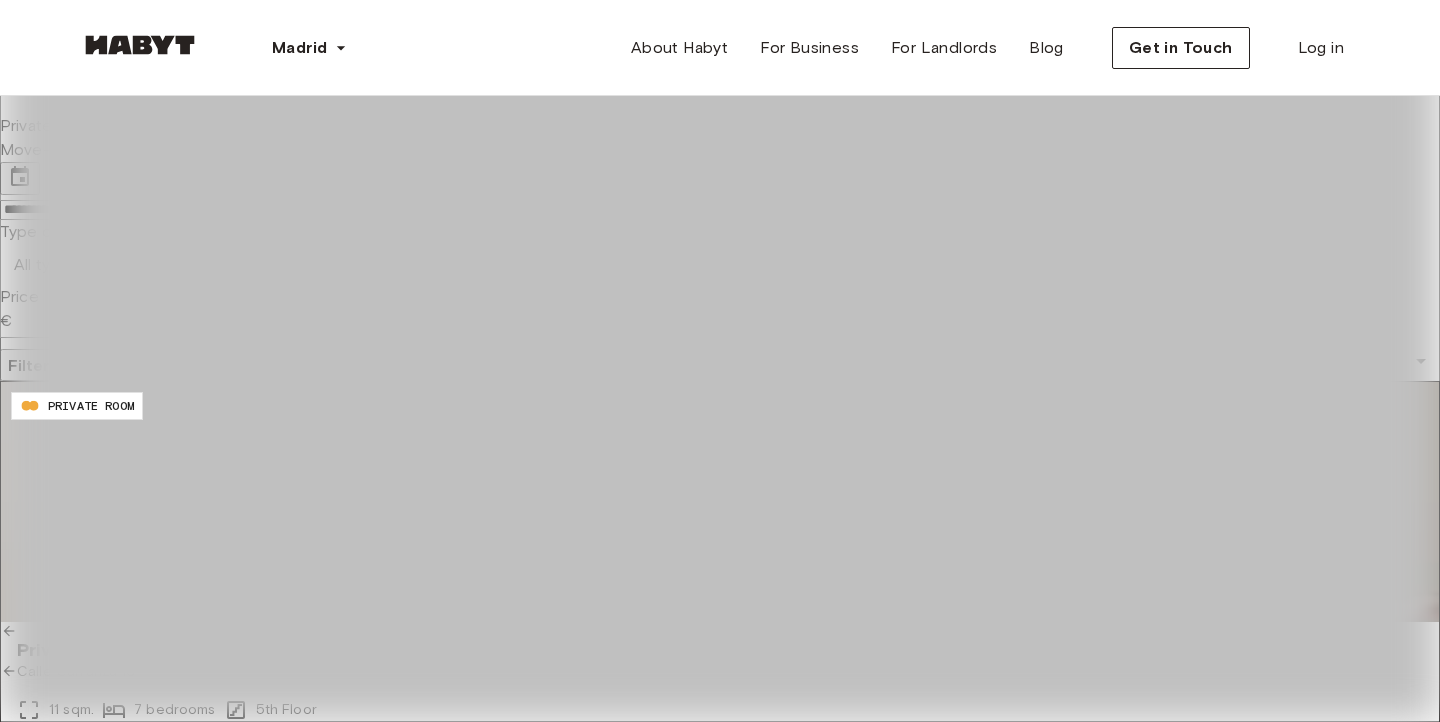 scroll, scrollTop: 194, scrollLeft: 0, axis: vertical 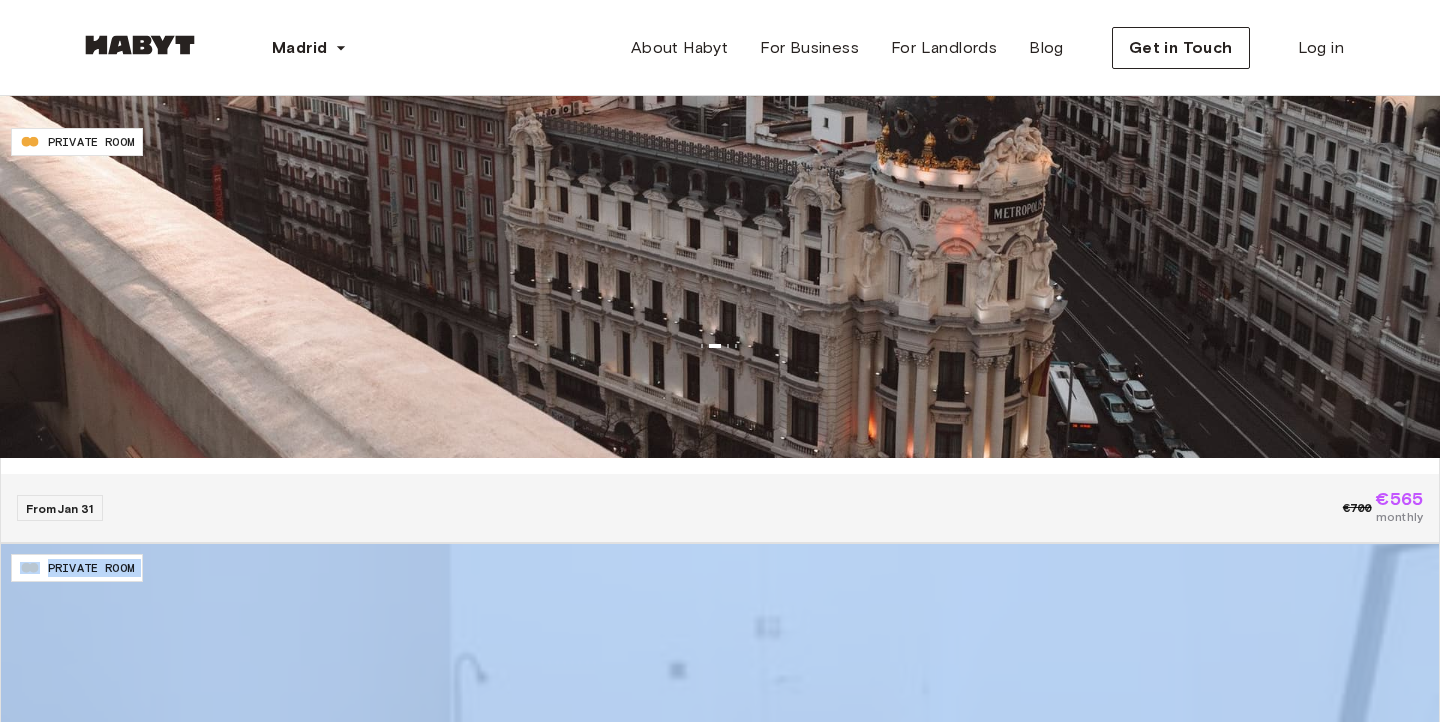 click 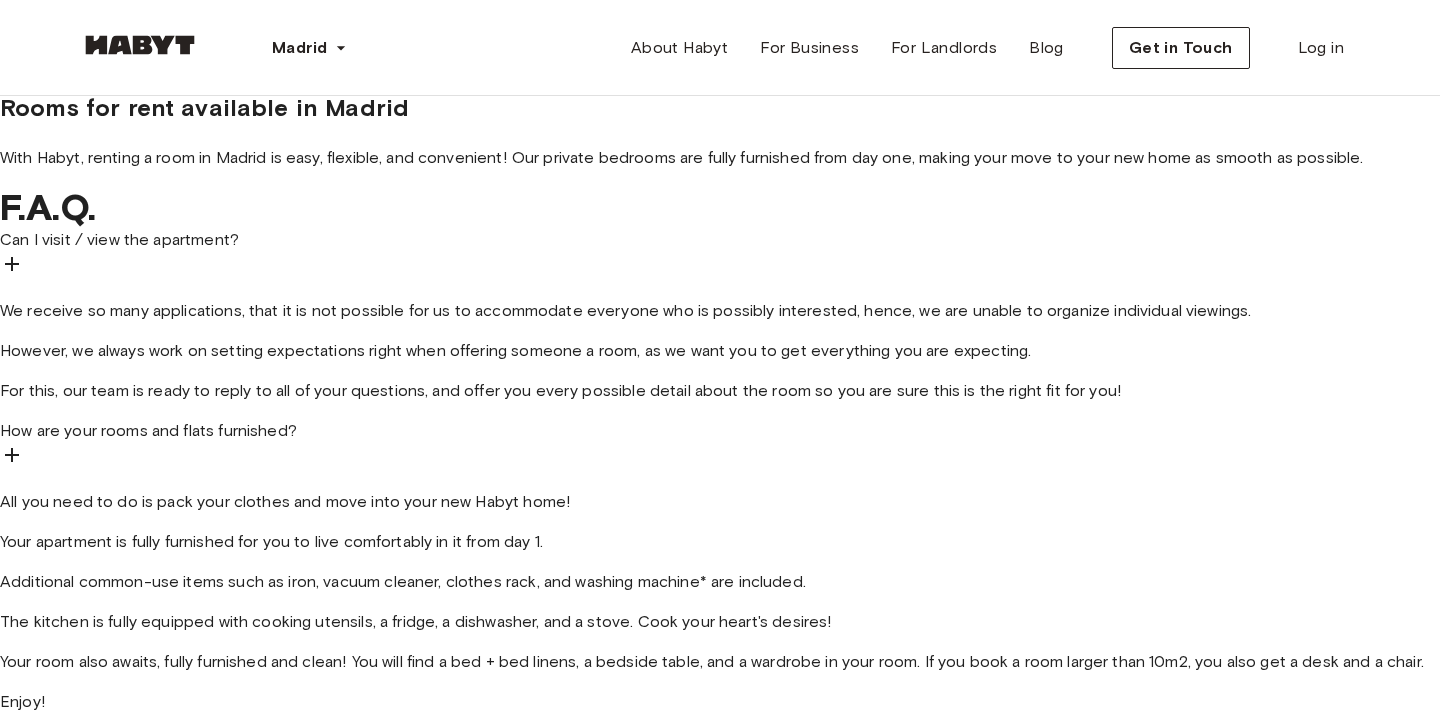 scroll, scrollTop: 2324, scrollLeft: 0, axis: vertical 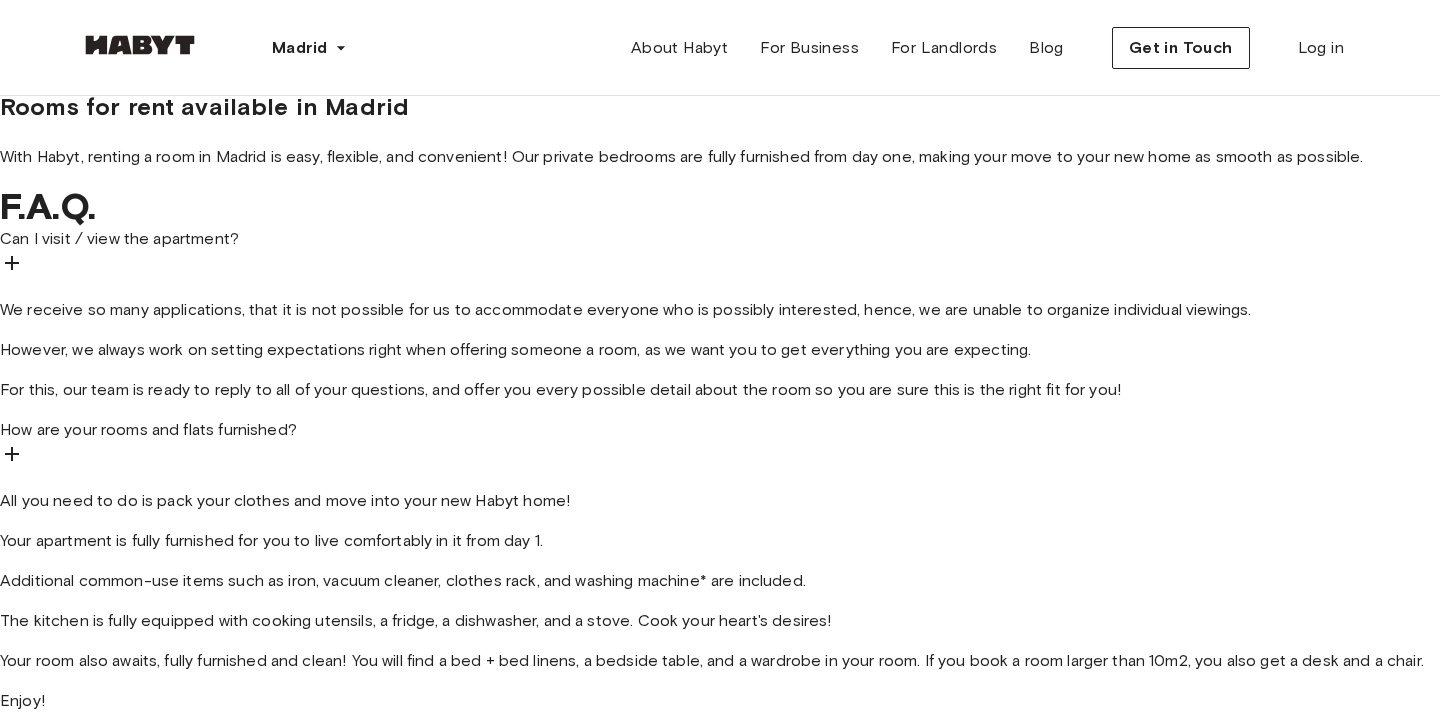 click on "Can I visit / view the apartment?" at bounding box center [720, 239] 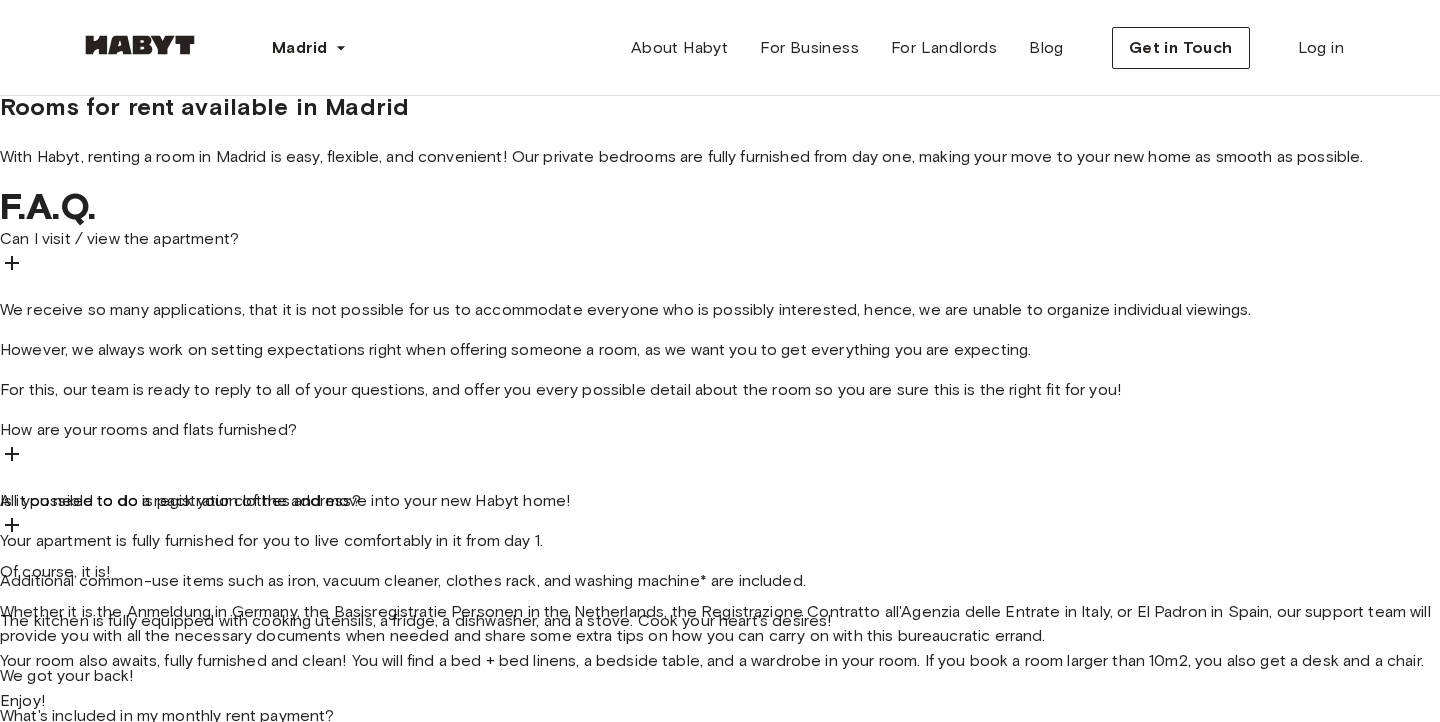 click on "How are your rooms and flats furnished?" at bounding box center [148, 429] 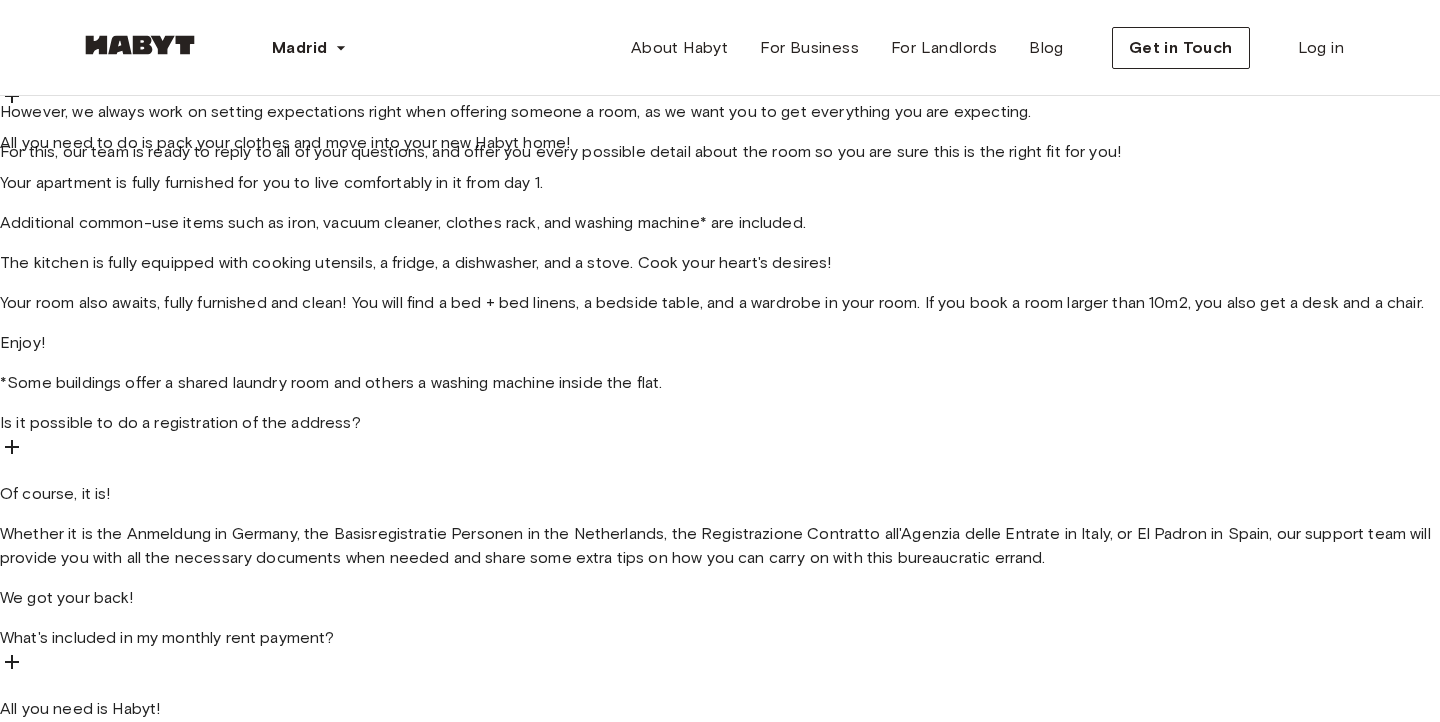 scroll, scrollTop: 2573, scrollLeft: 0, axis: vertical 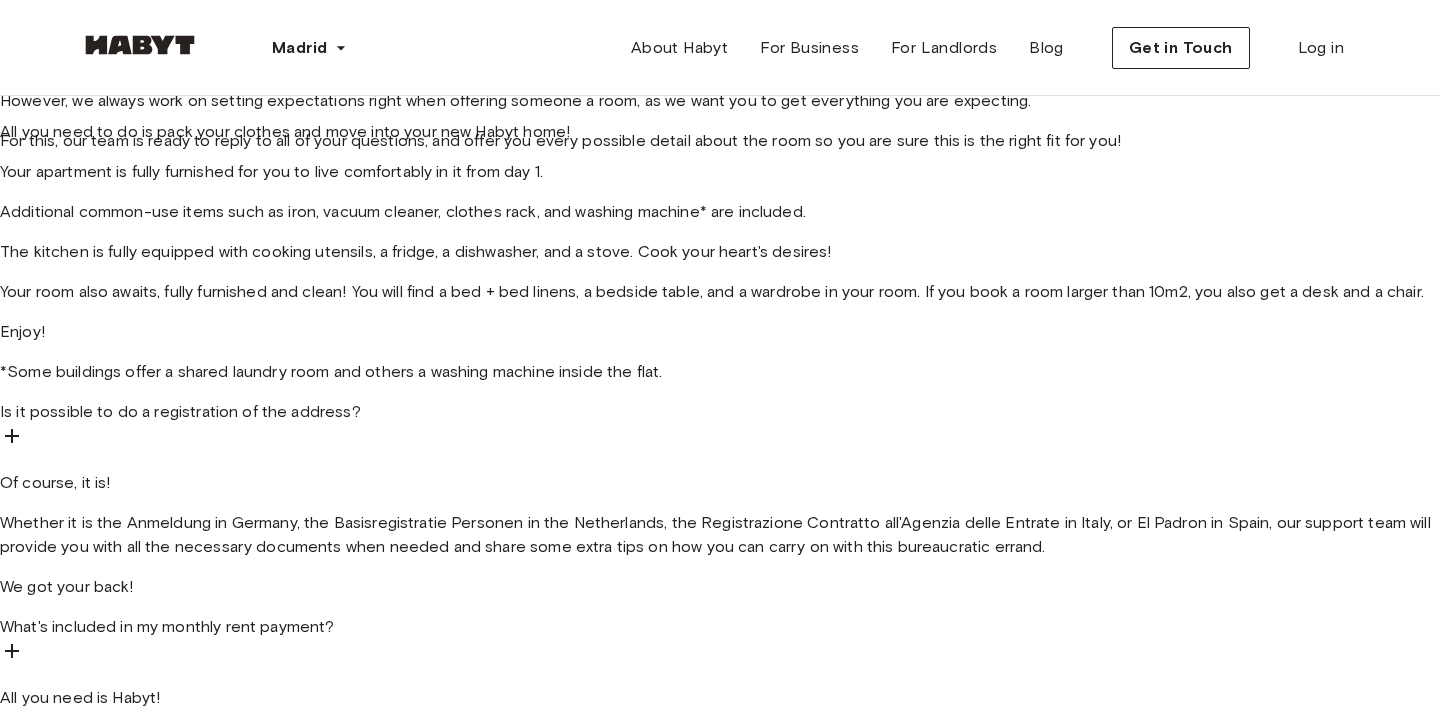 click on "Is it possible to do a registration of the address?" at bounding box center (180, 411) 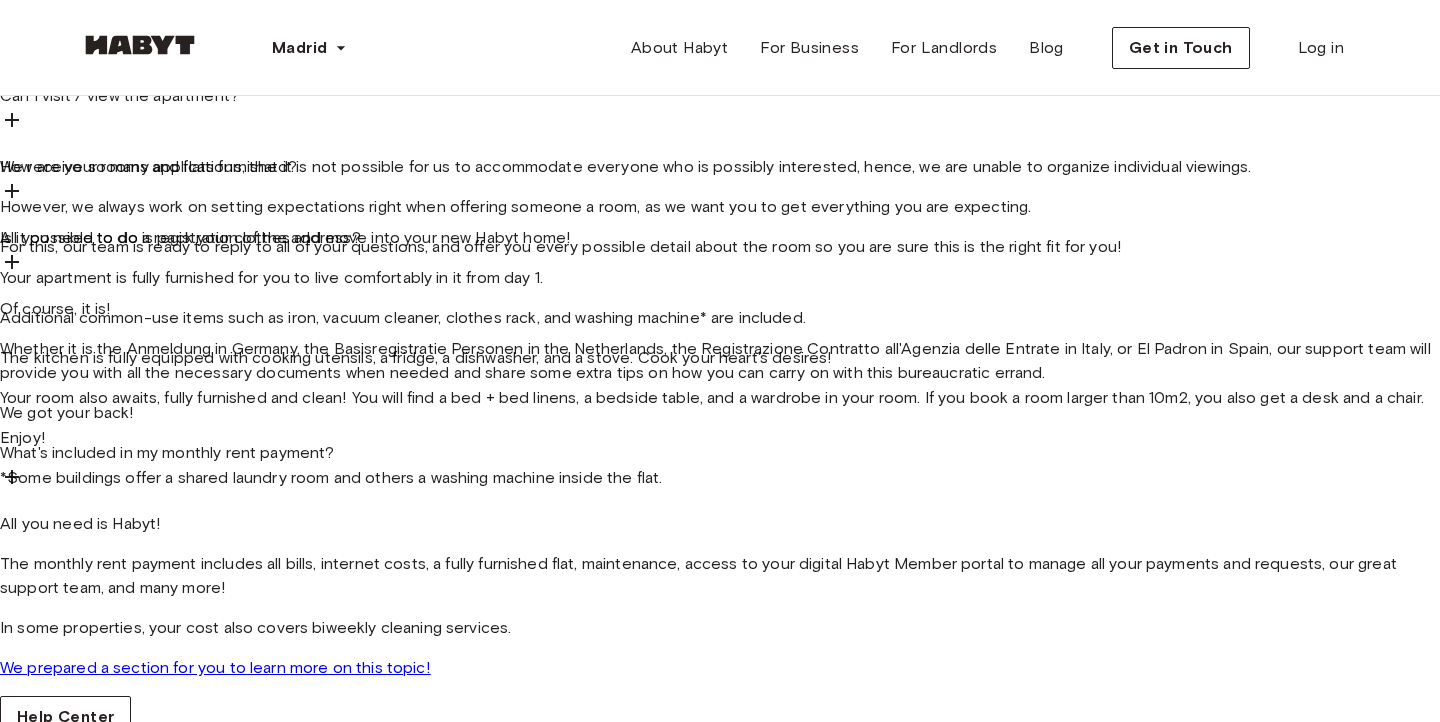 scroll, scrollTop: 2465, scrollLeft: 0, axis: vertical 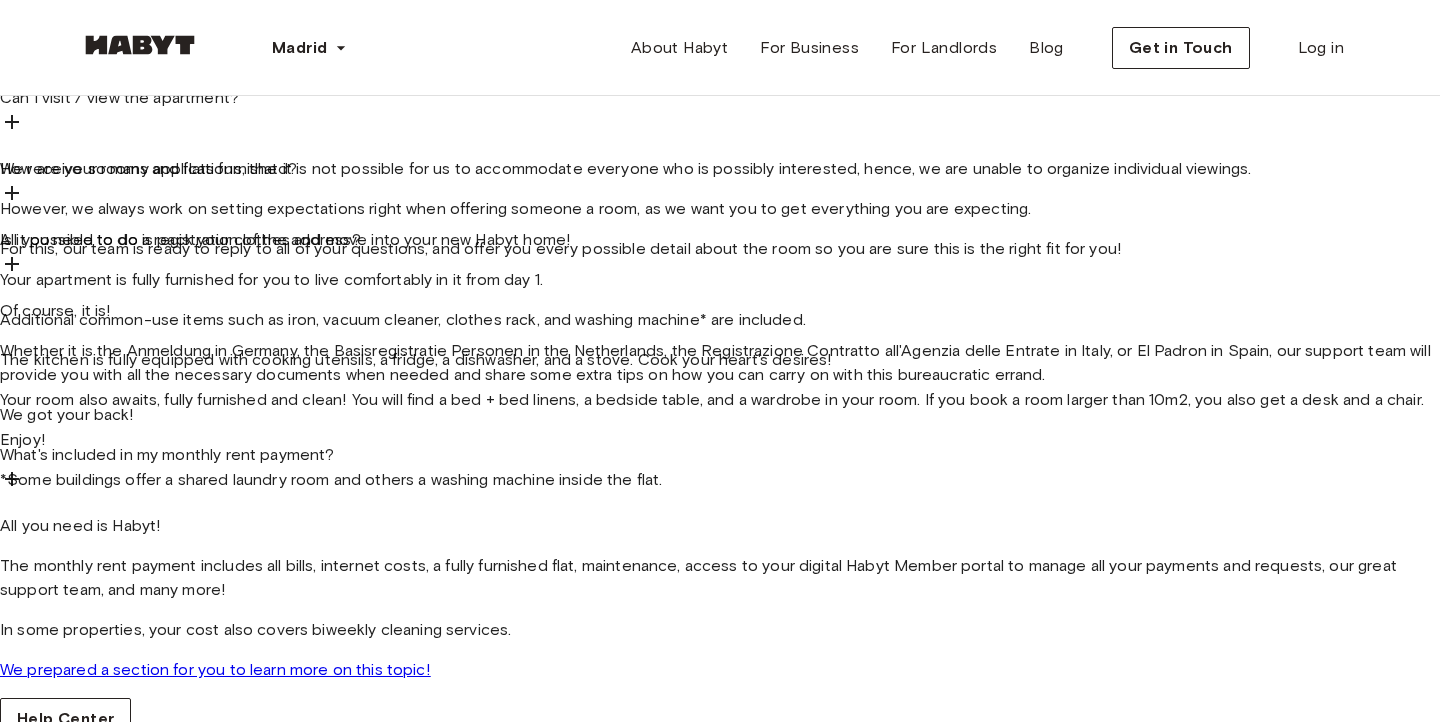 click on "What's included in my monthly rent payment?" at bounding box center [167, 454] 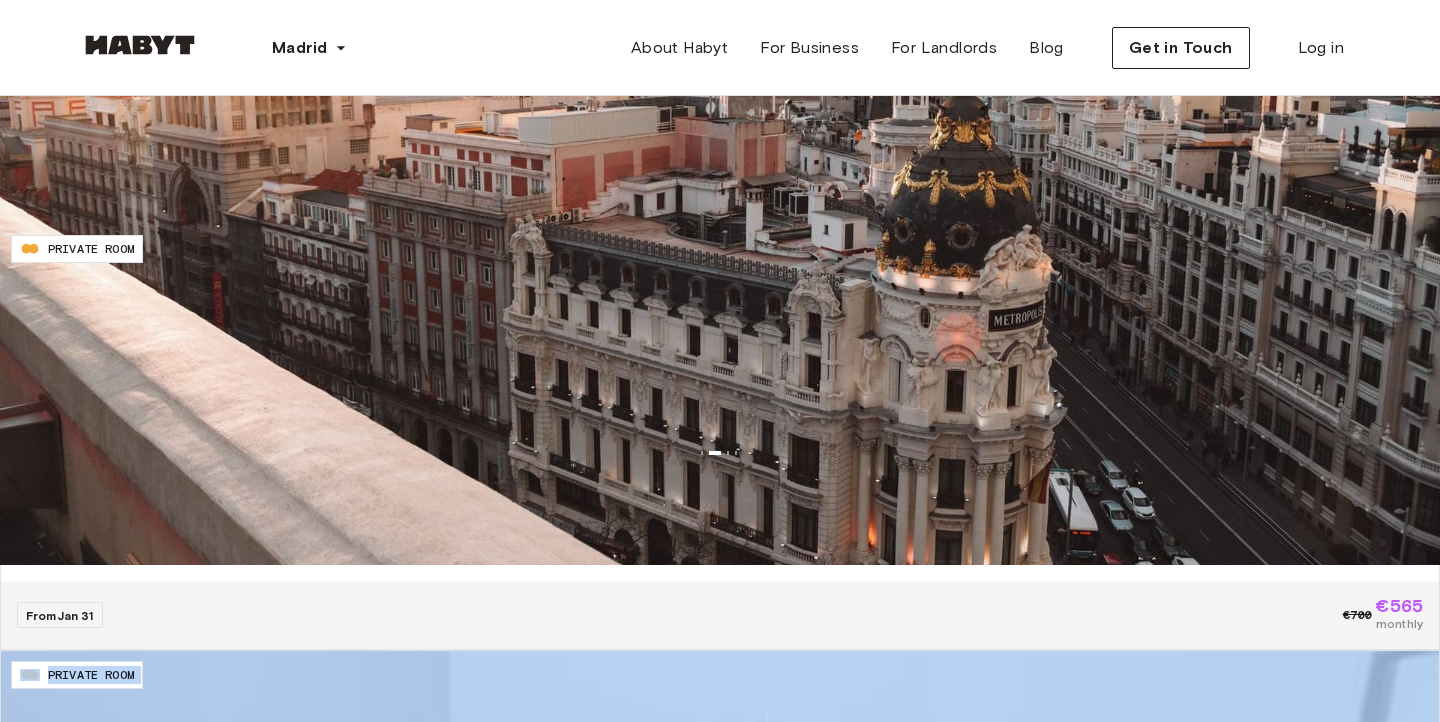 scroll, scrollTop: 0, scrollLeft: 0, axis: both 